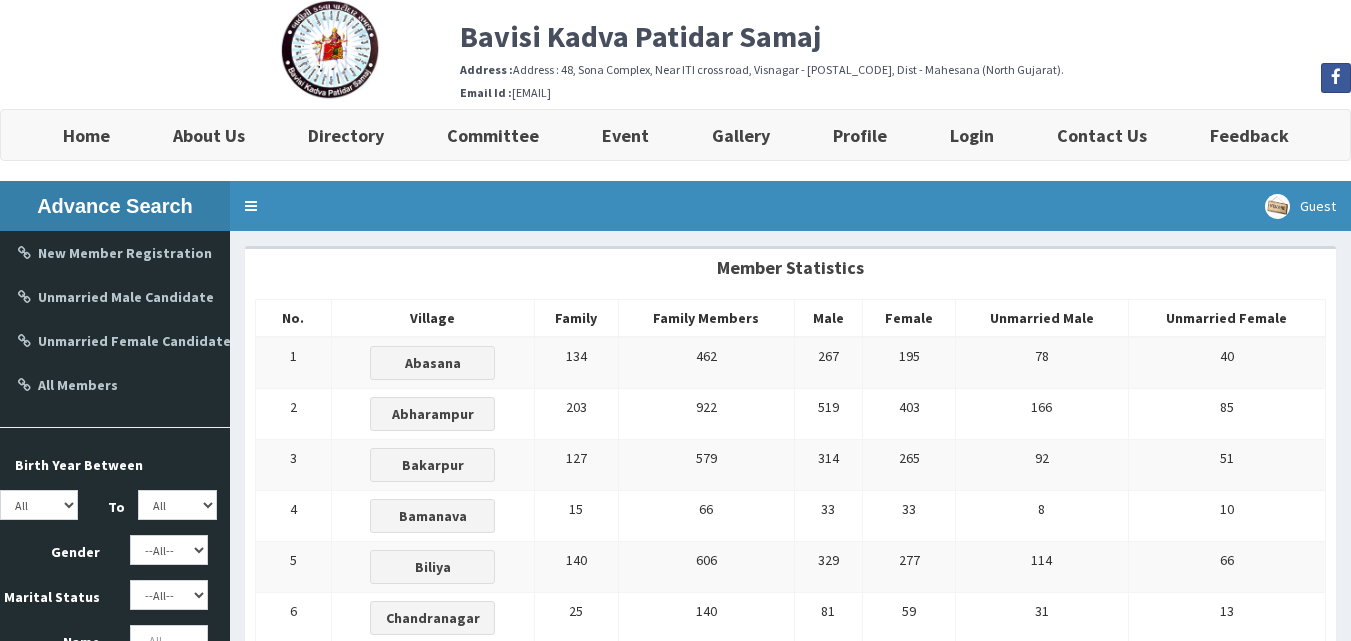 scroll, scrollTop: 0, scrollLeft: 0, axis: both 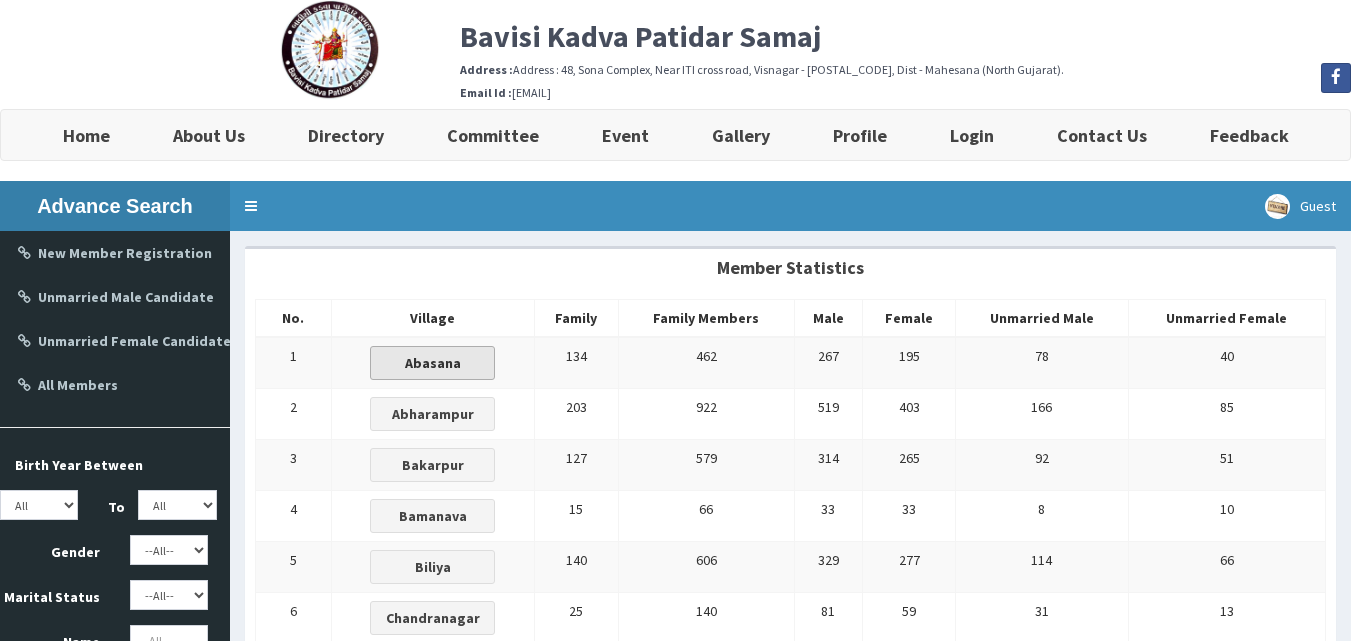 click on "Abasana" at bounding box center (433, 363) 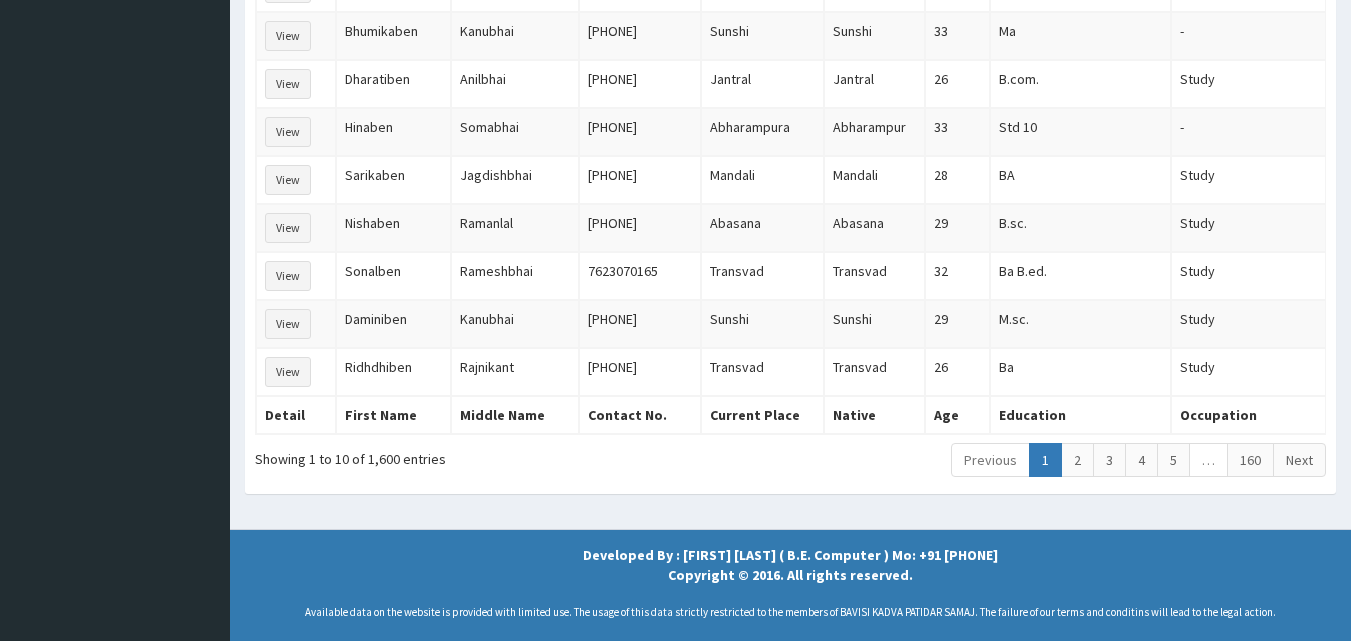 scroll, scrollTop: 0, scrollLeft: 0, axis: both 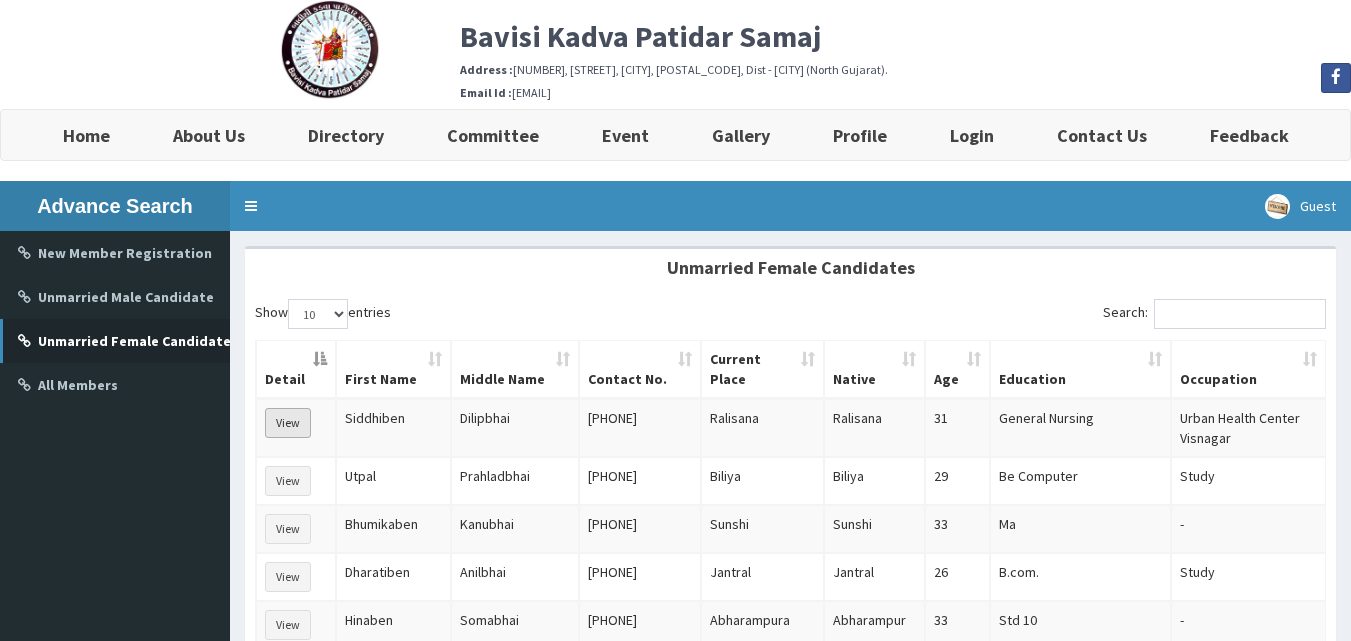 click on "View" at bounding box center (288, 423) 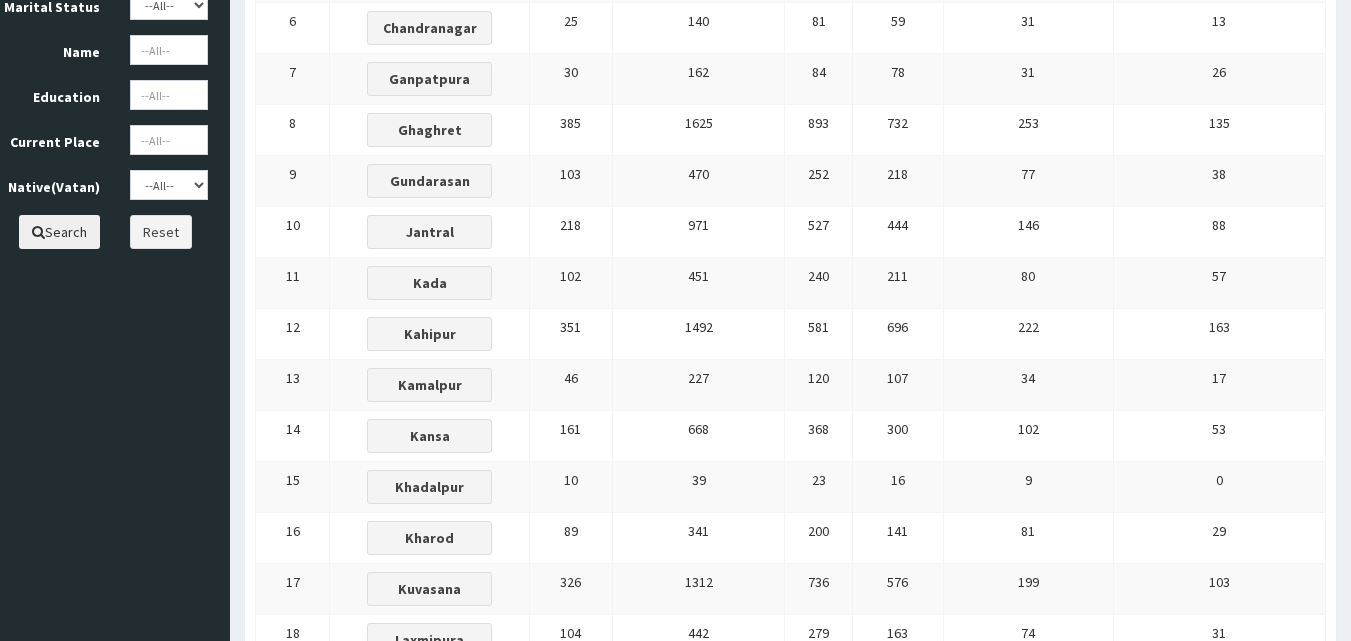 scroll, scrollTop: 203, scrollLeft: 0, axis: vertical 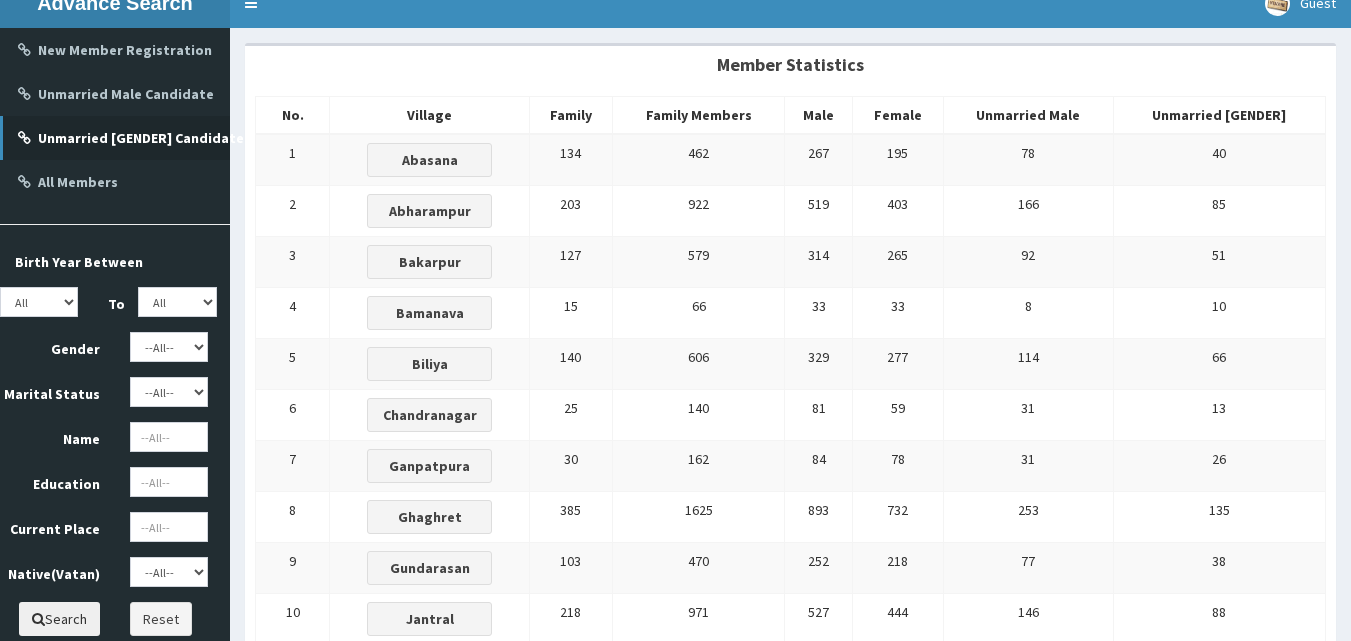 click on "Unmarried [GENDER] Candidate" at bounding box center [141, 138] 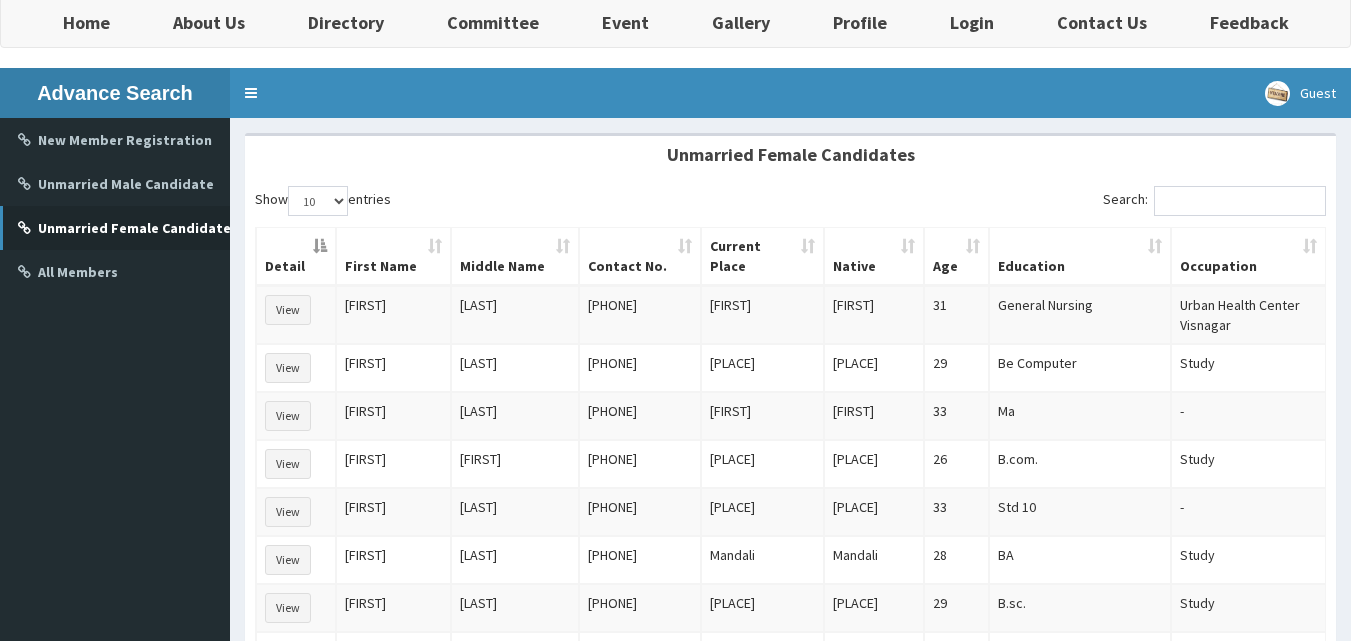 scroll, scrollTop: 0, scrollLeft: 0, axis: both 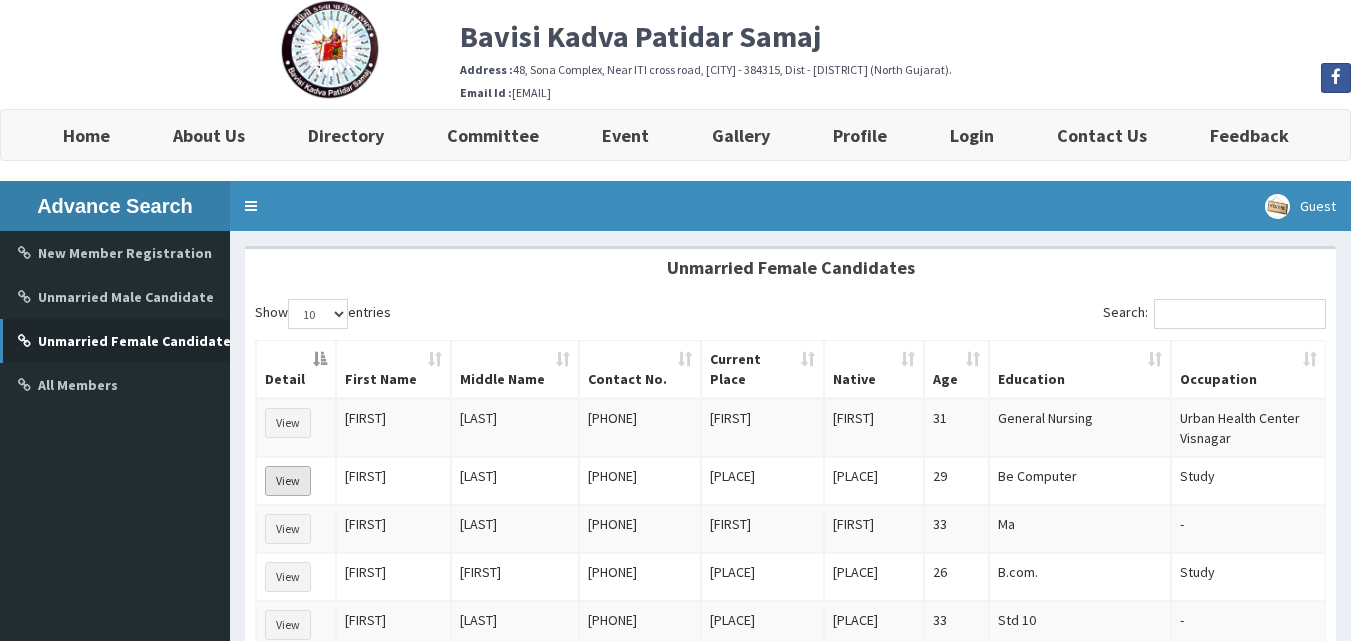 click on "View" at bounding box center (288, 481) 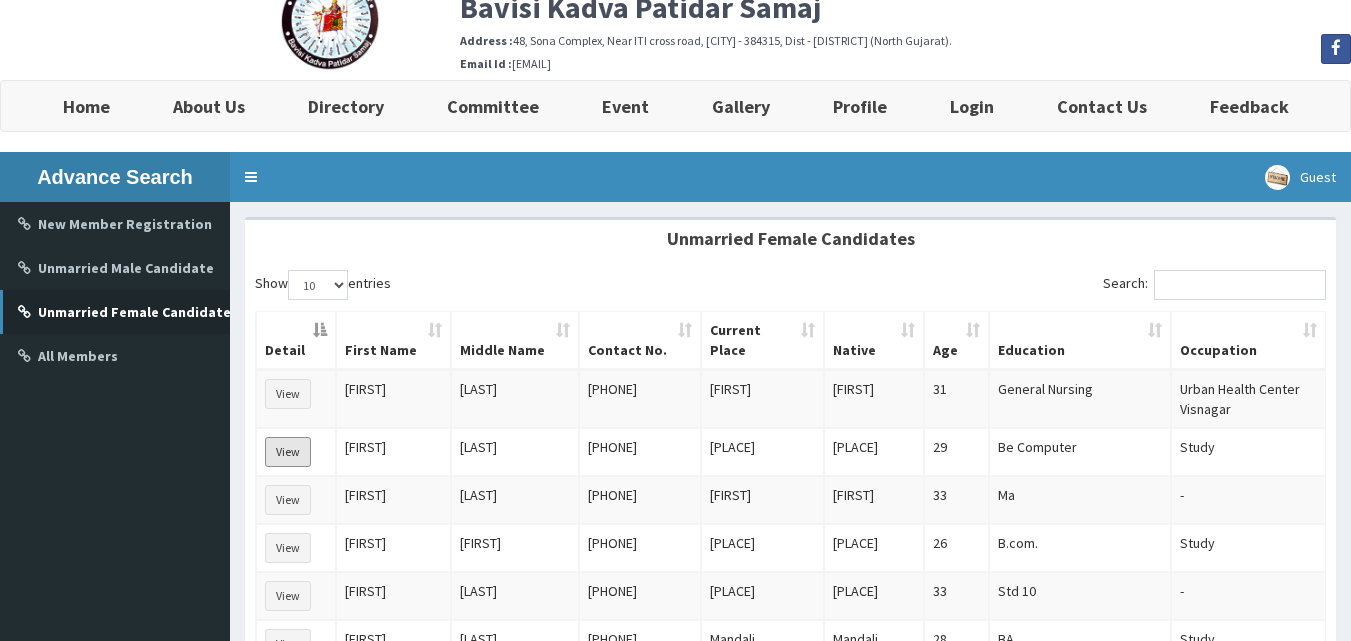scroll, scrollTop: 100, scrollLeft: 0, axis: vertical 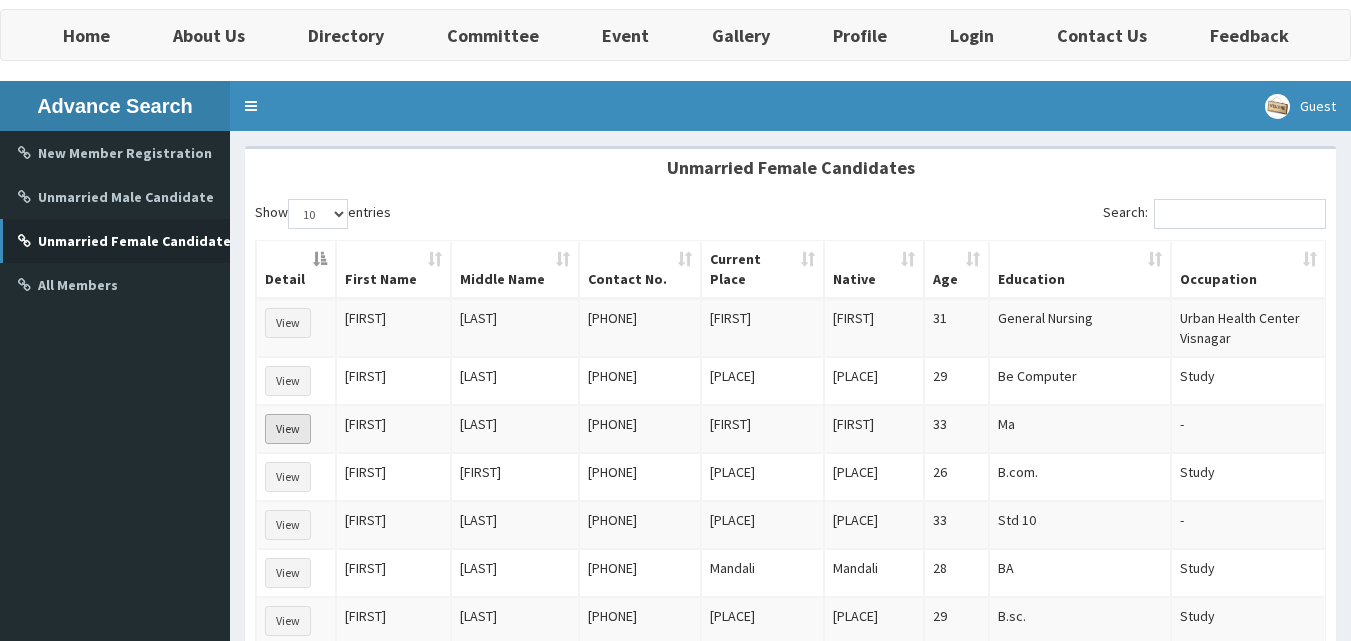 click on "View" at bounding box center [288, 323] 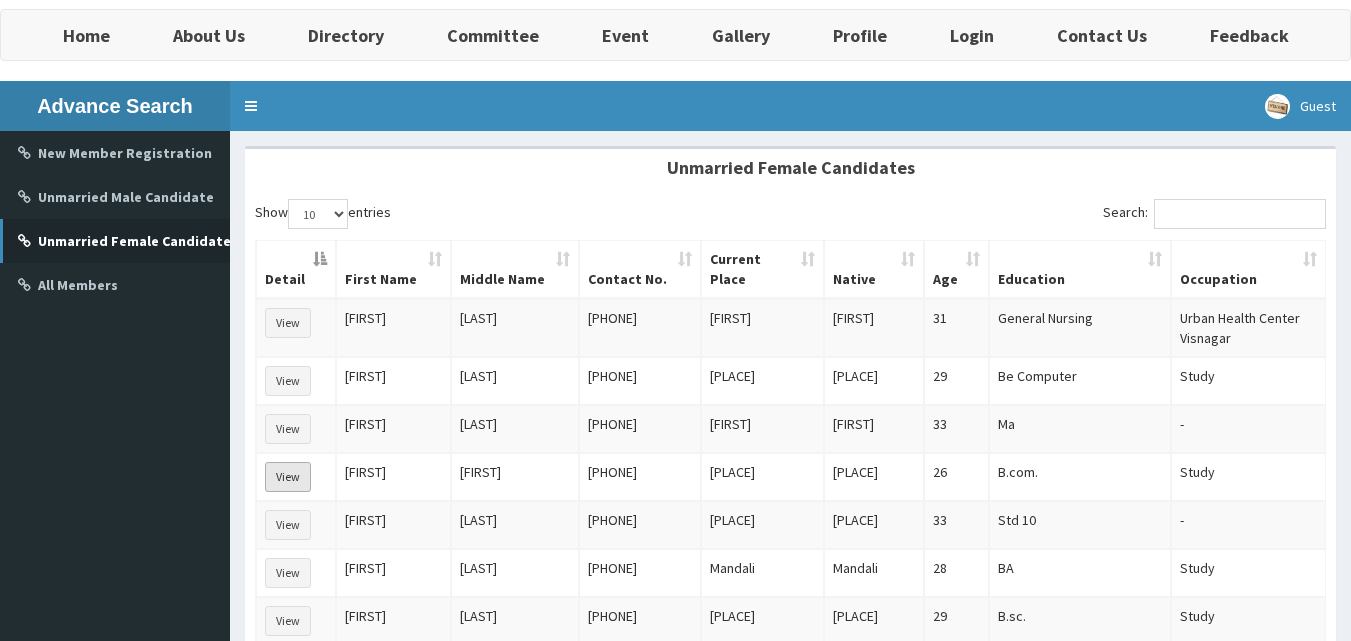 click on "View" at bounding box center (288, 381) 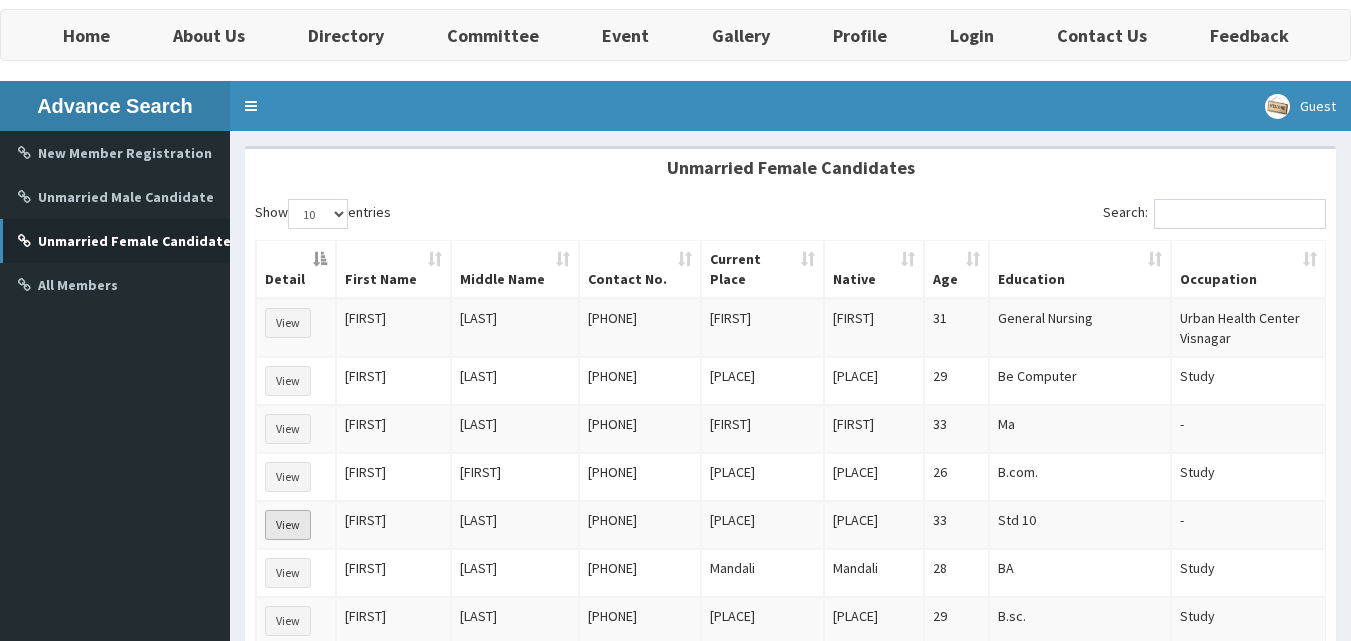 click on "View" at bounding box center [288, 323] 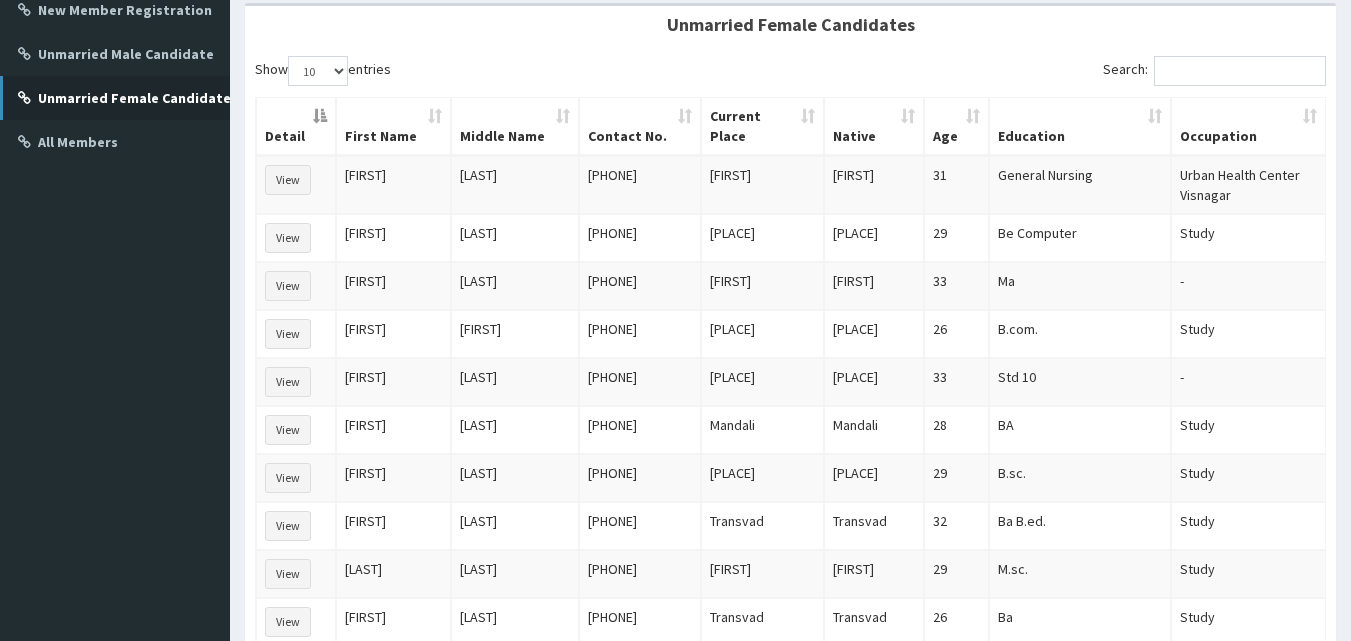 scroll, scrollTop: 0, scrollLeft: 0, axis: both 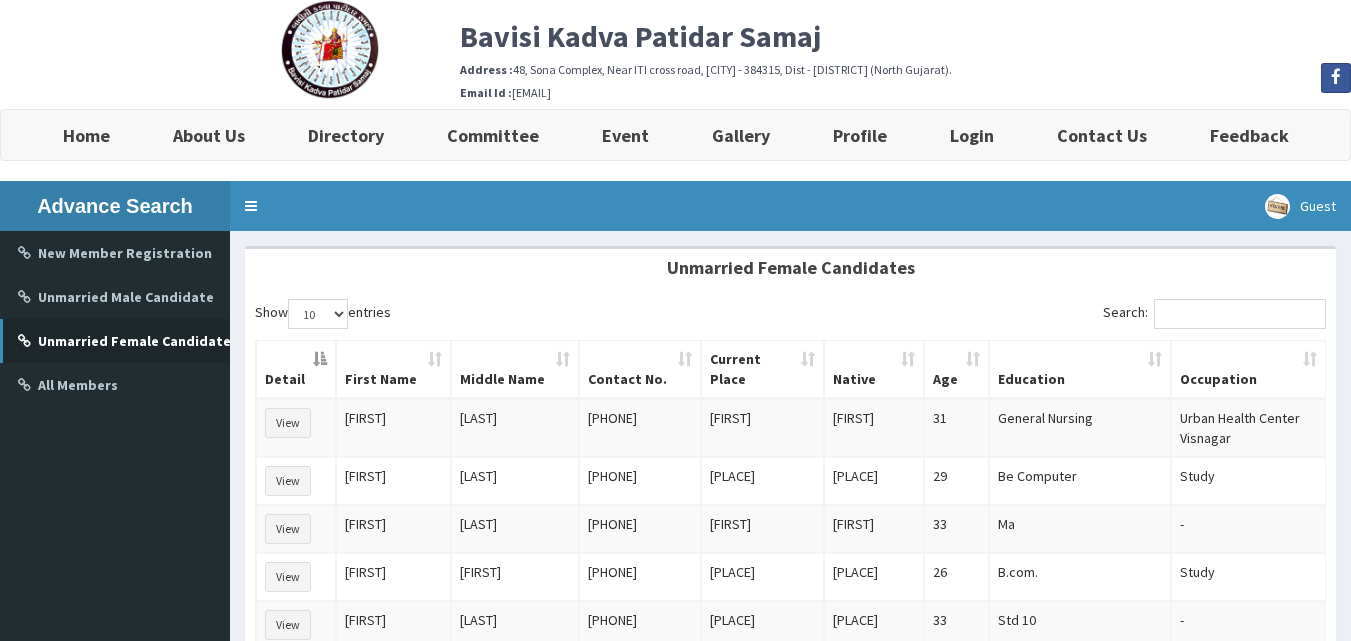 click on "Unmarried Female Candidate" at bounding box center (134, 341) 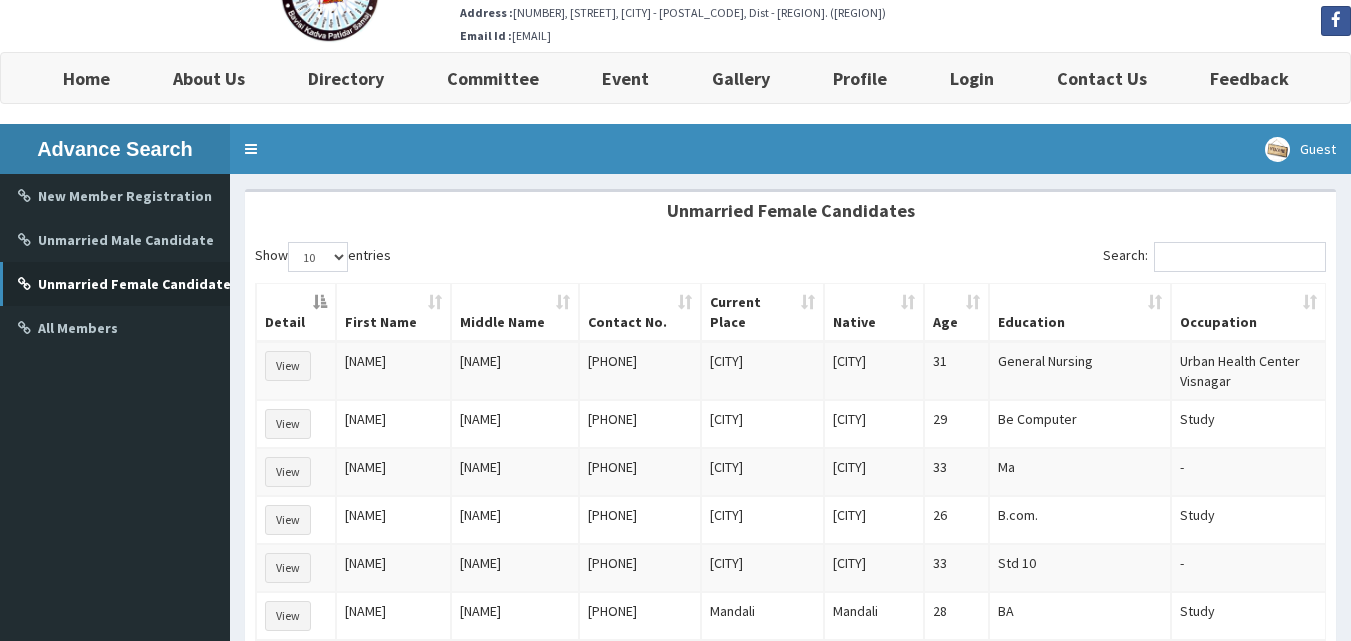 scroll, scrollTop: 100, scrollLeft: 0, axis: vertical 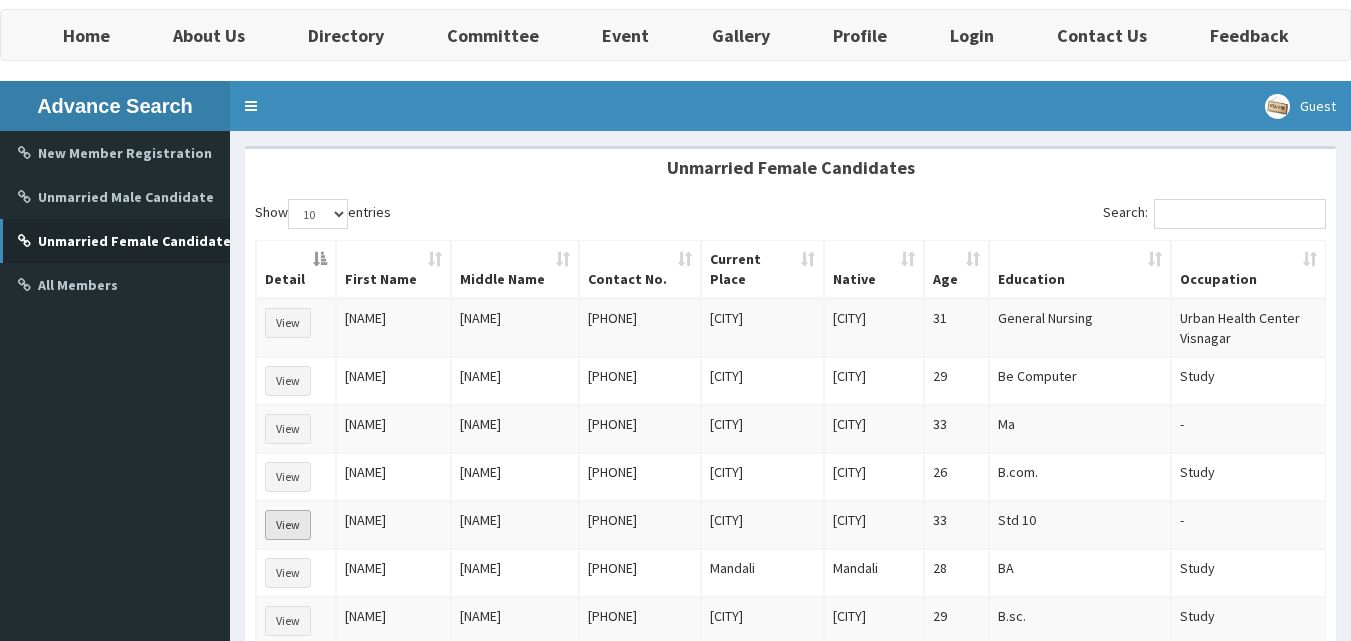 click on "View" at bounding box center [288, 323] 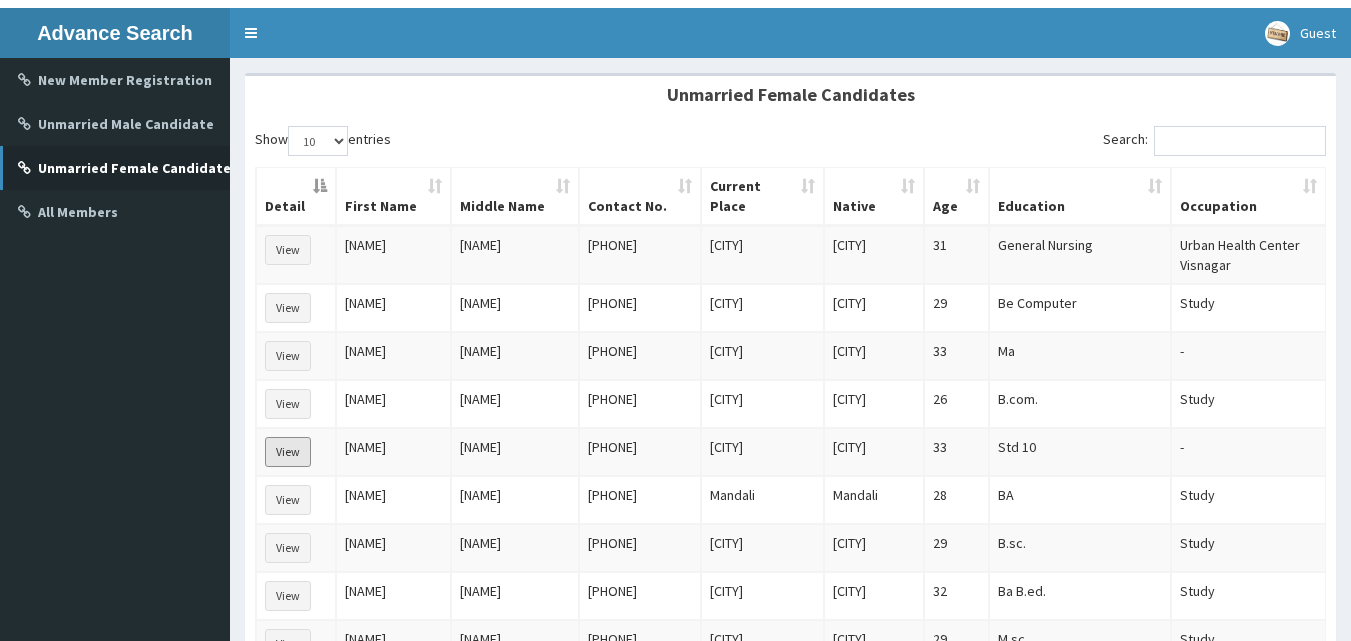 scroll, scrollTop: 200, scrollLeft: 0, axis: vertical 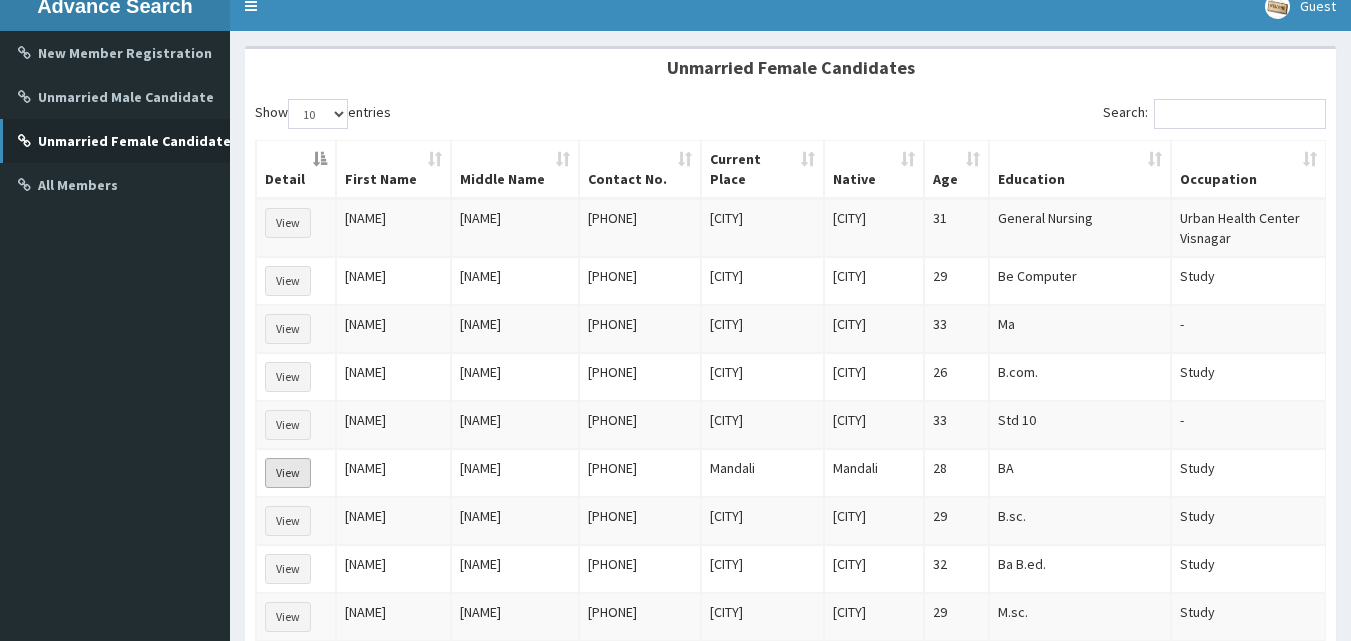 click on "View" at bounding box center [288, 281] 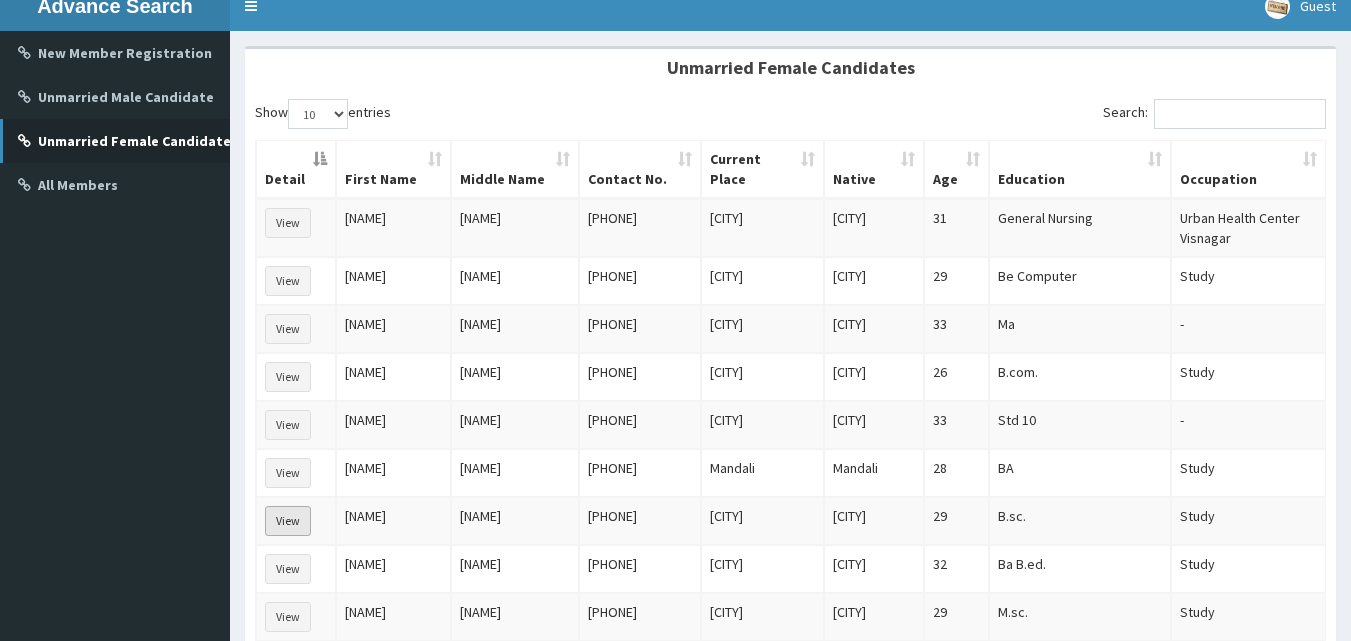 click on "View" at bounding box center [288, 223] 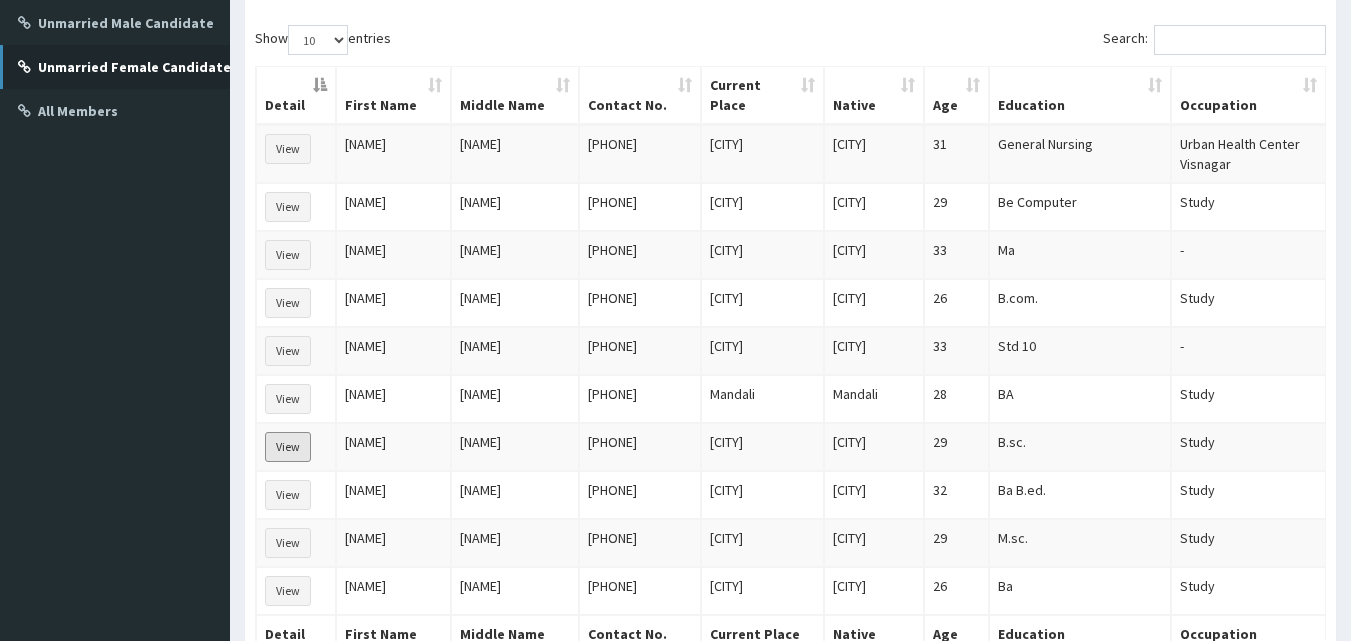 scroll, scrollTop: 300, scrollLeft: 0, axis: vertical 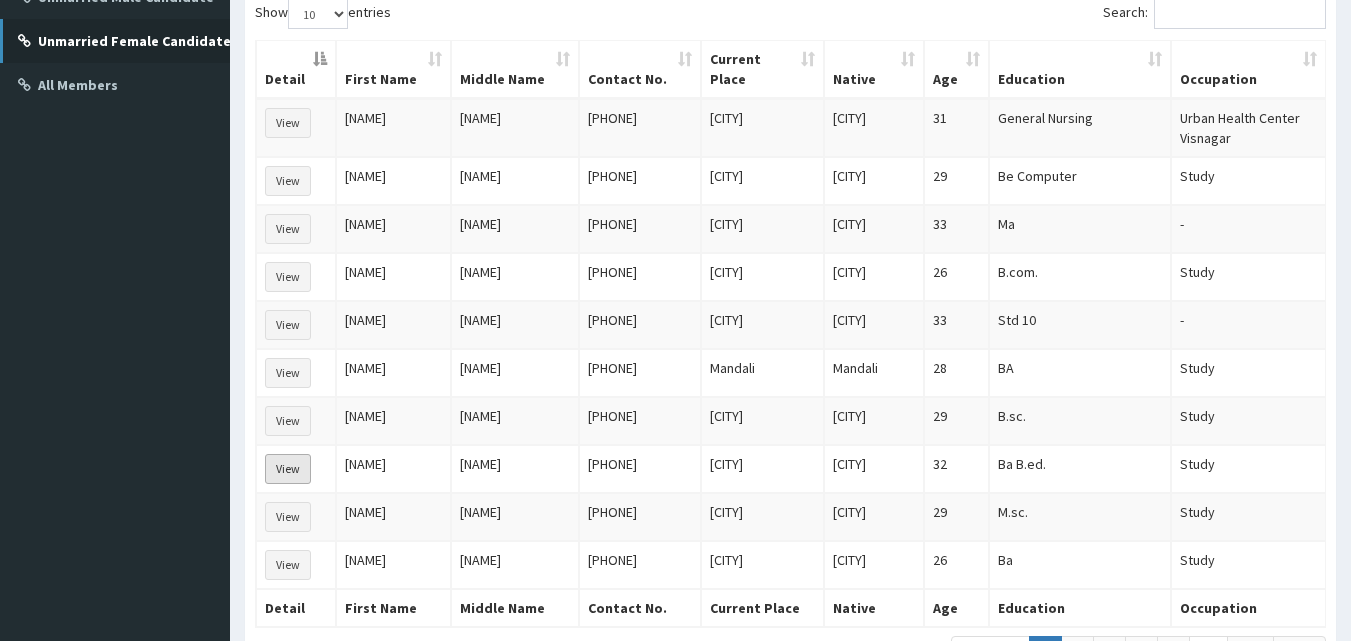 click on "View" at bounding box center (288, 181) 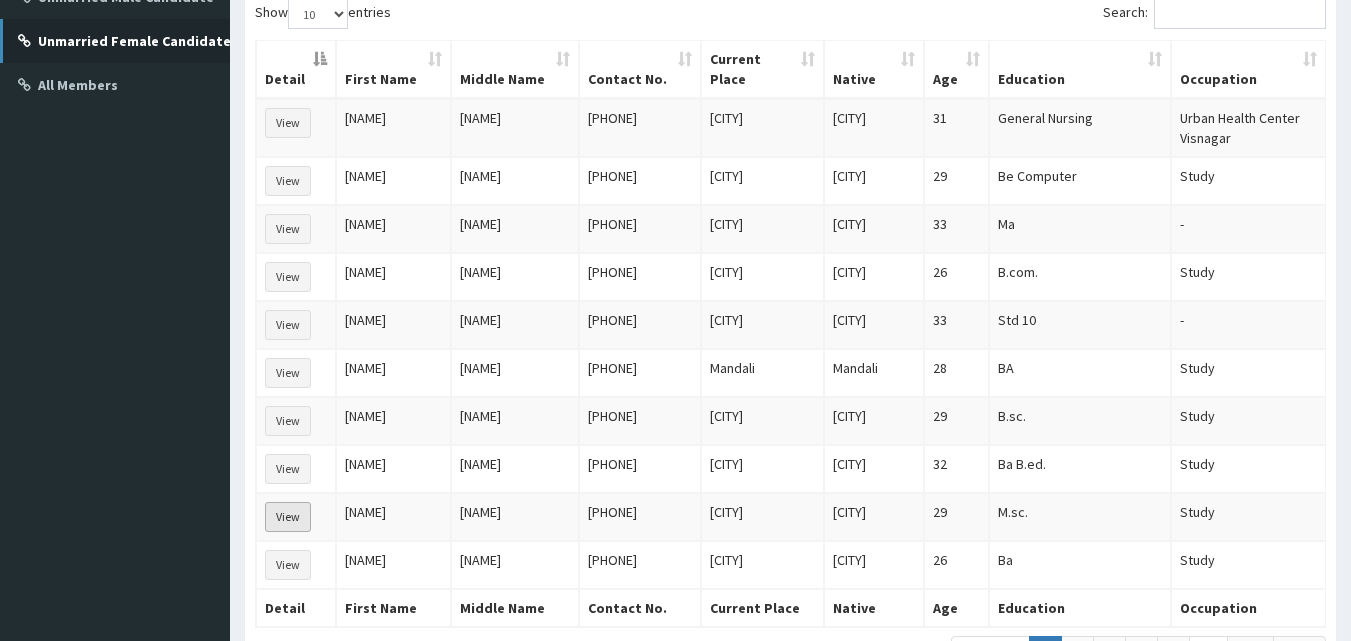 click on "View" at bounding box center [288, 123] 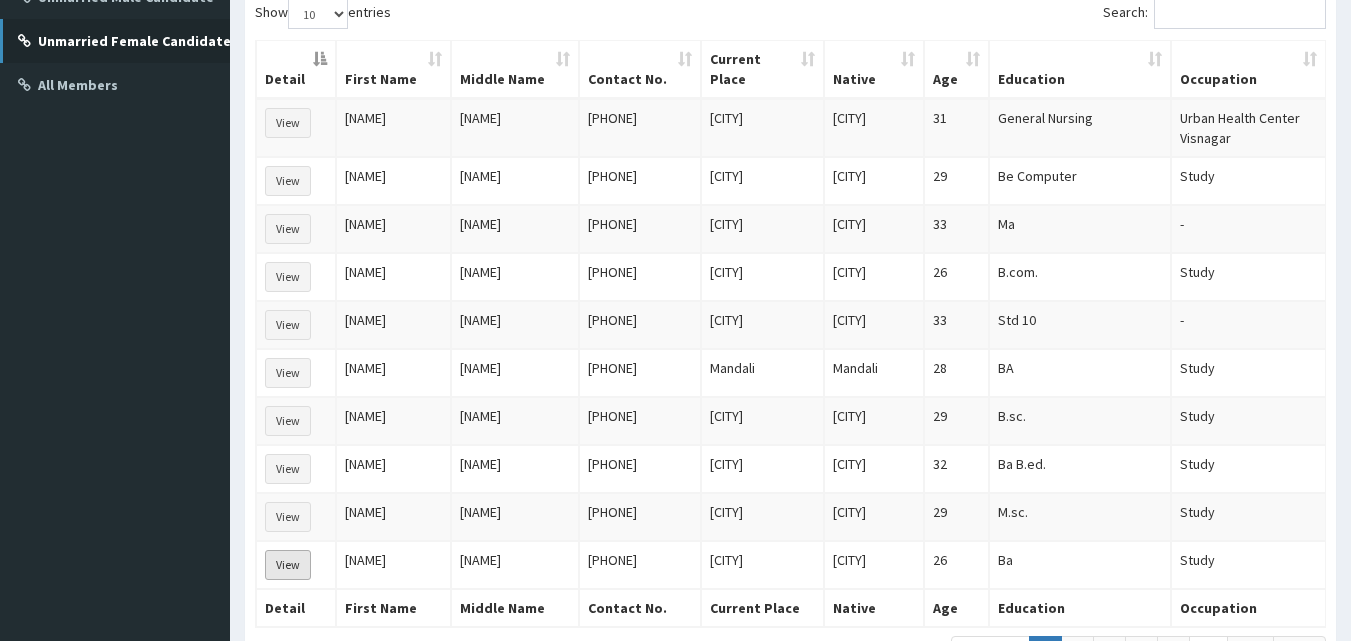click on "View" at bounding box center [288, 181] 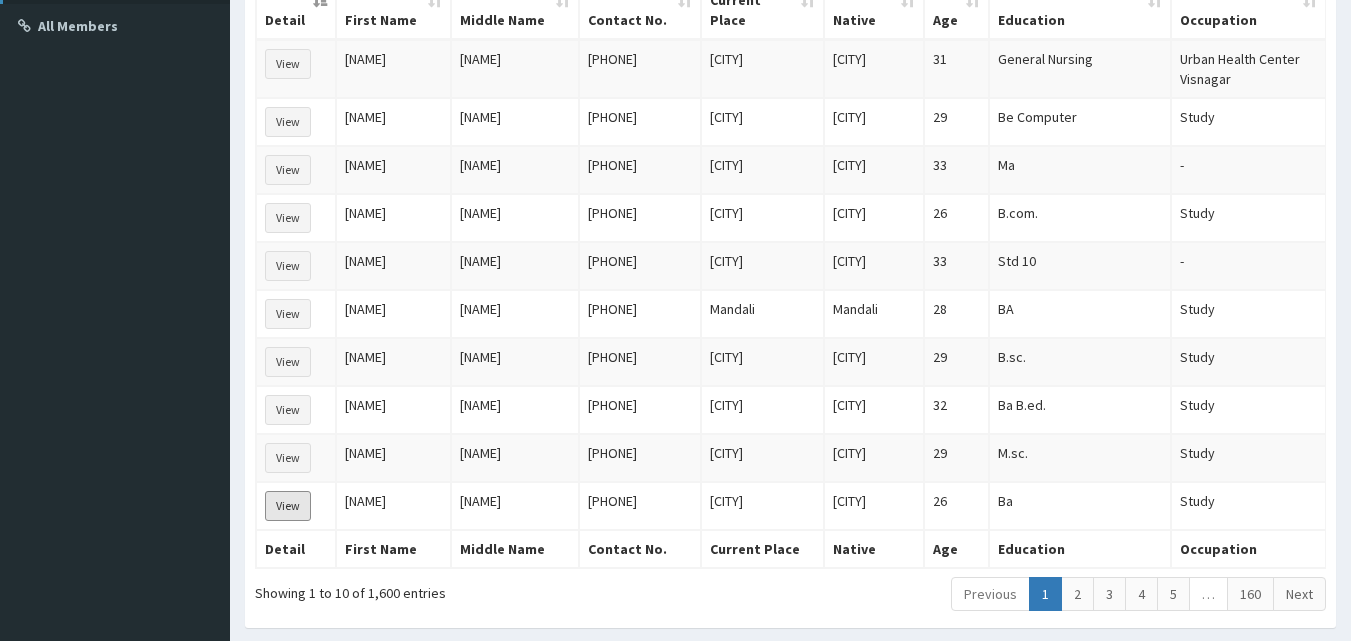 scroll, scrollTop: 400, scrollLeft: 0, axis: vertical 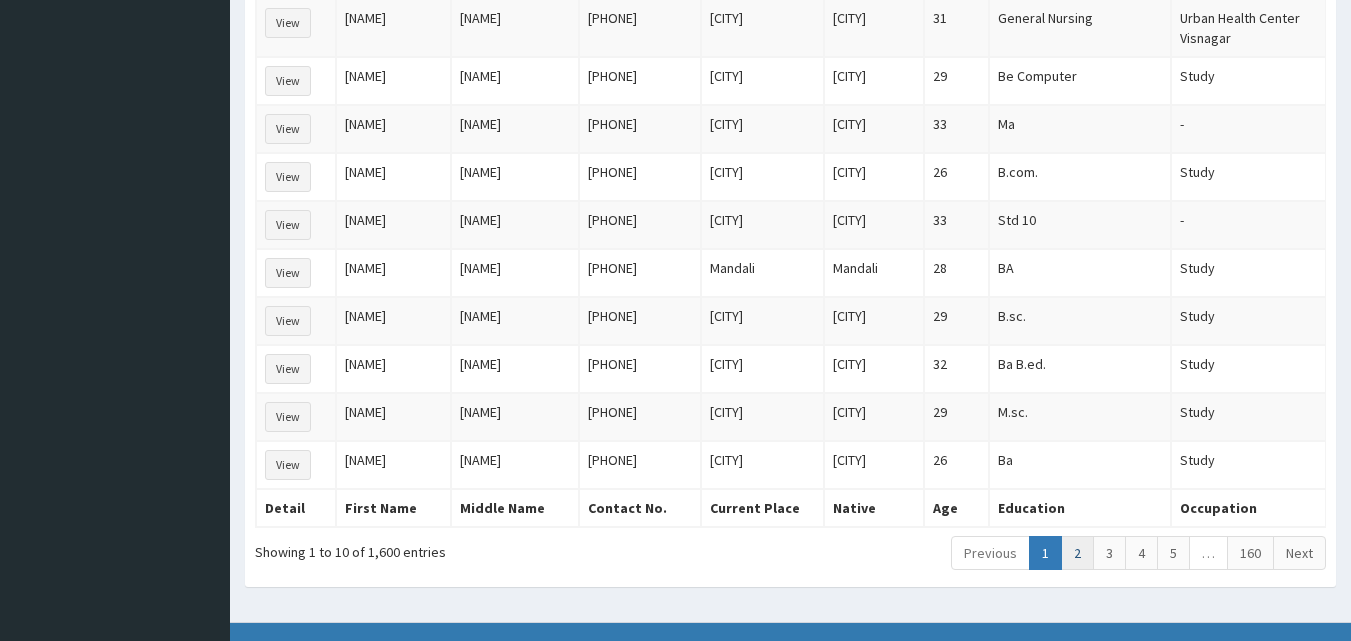 click on "2" at bounding box center (990, 553) 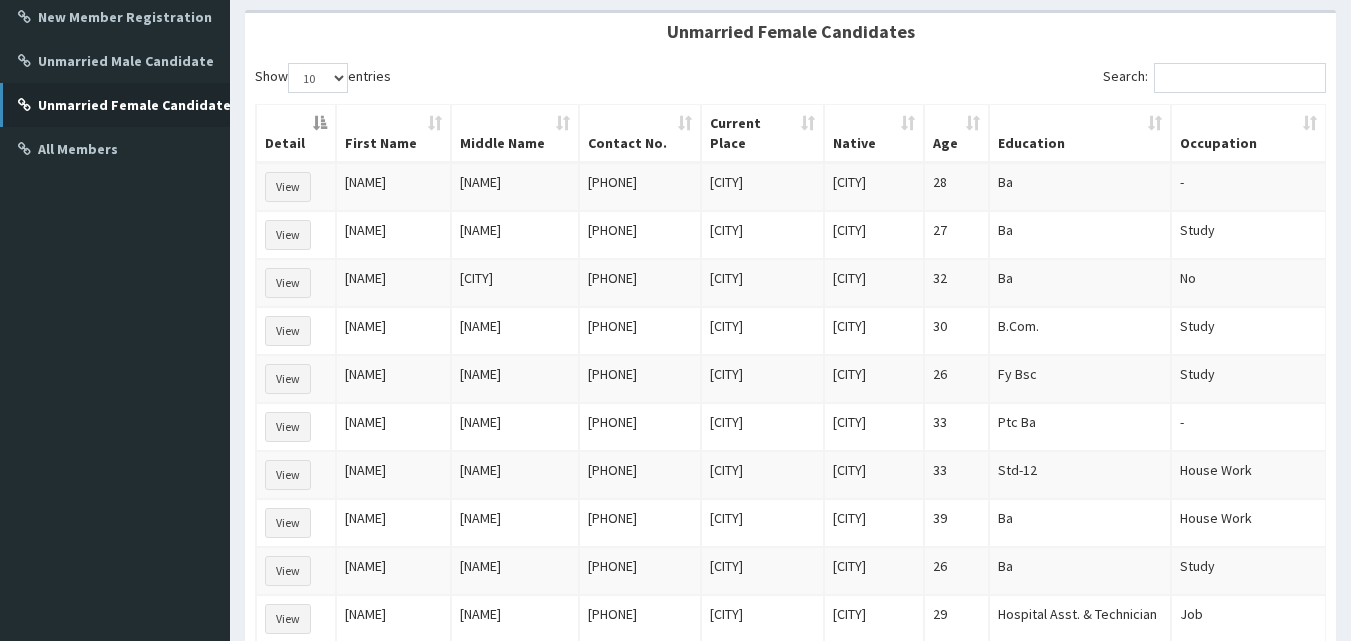 scroll, scrollTop: 0, scrollLeft: 0, axis: both 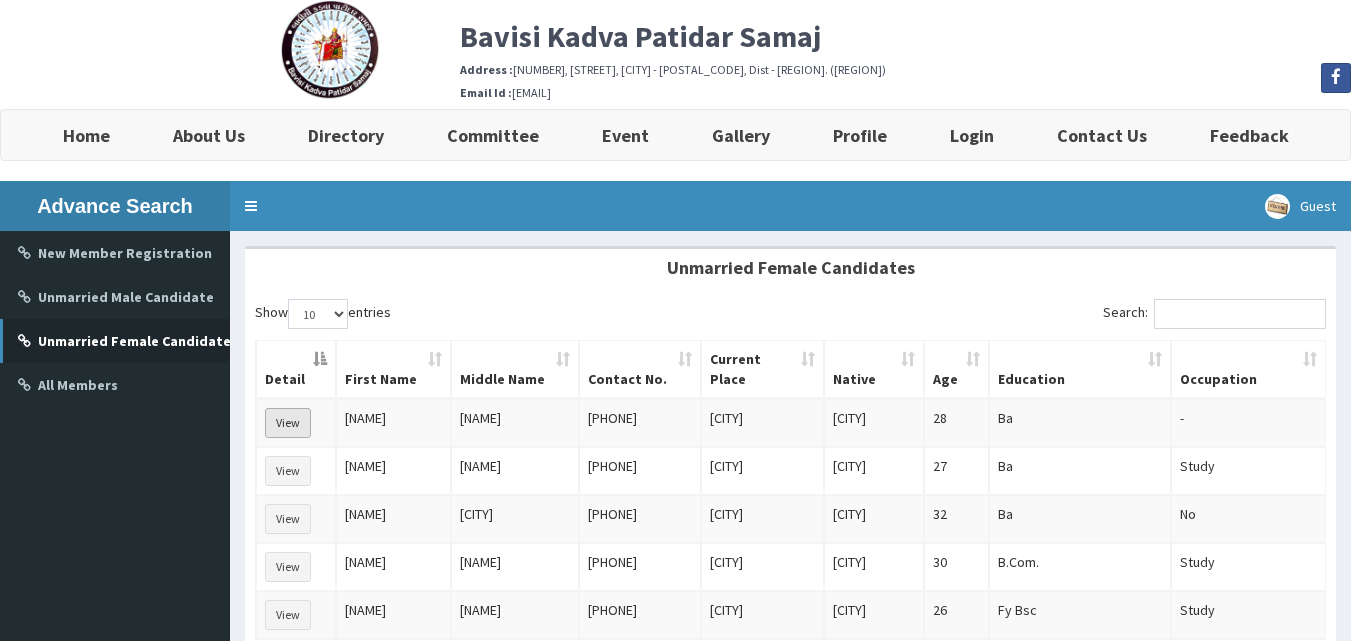click on "View" at bounding box center [288, 423] 